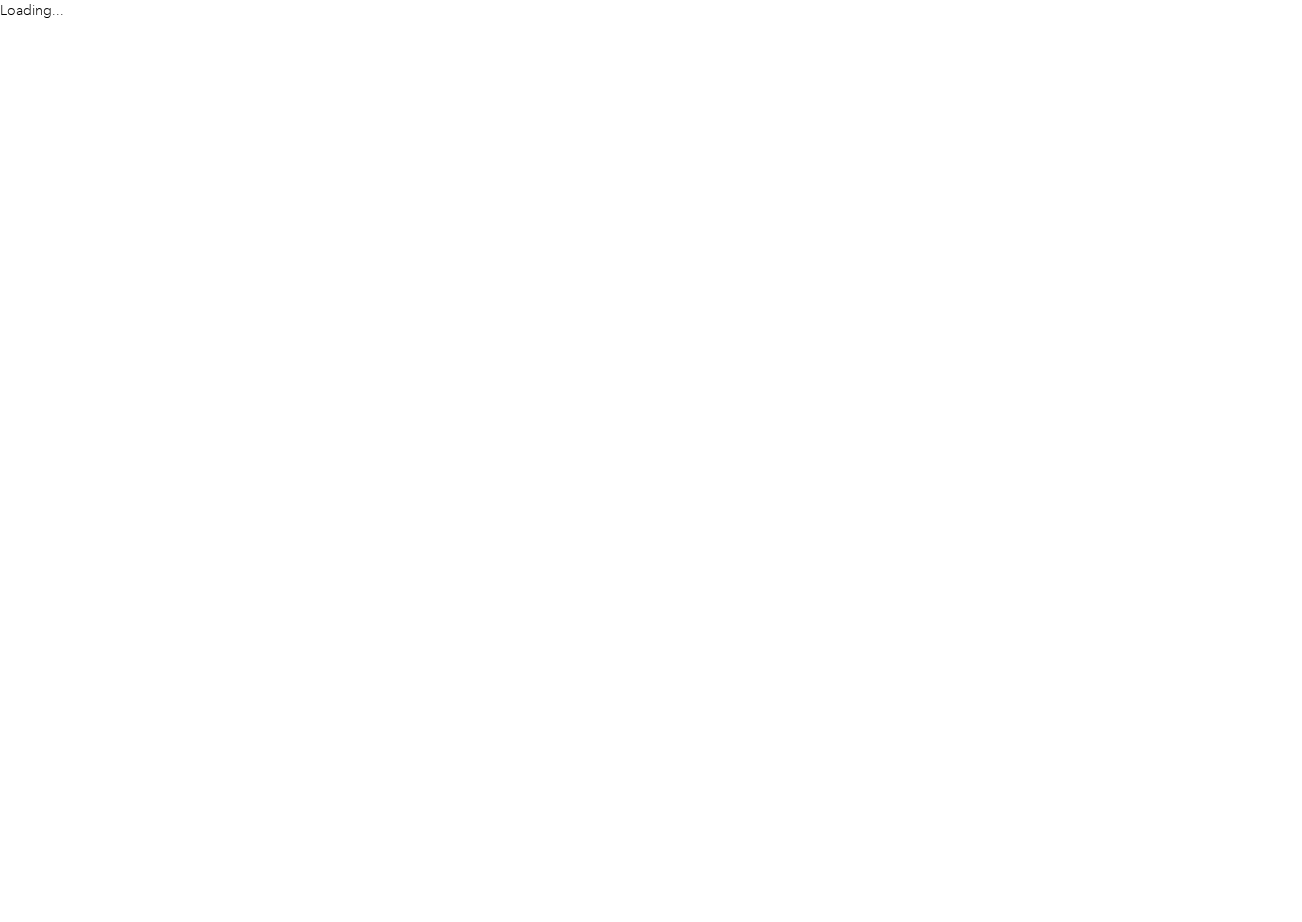 scroll, scrollTop: 0, scrollLeft: 0, axis: both 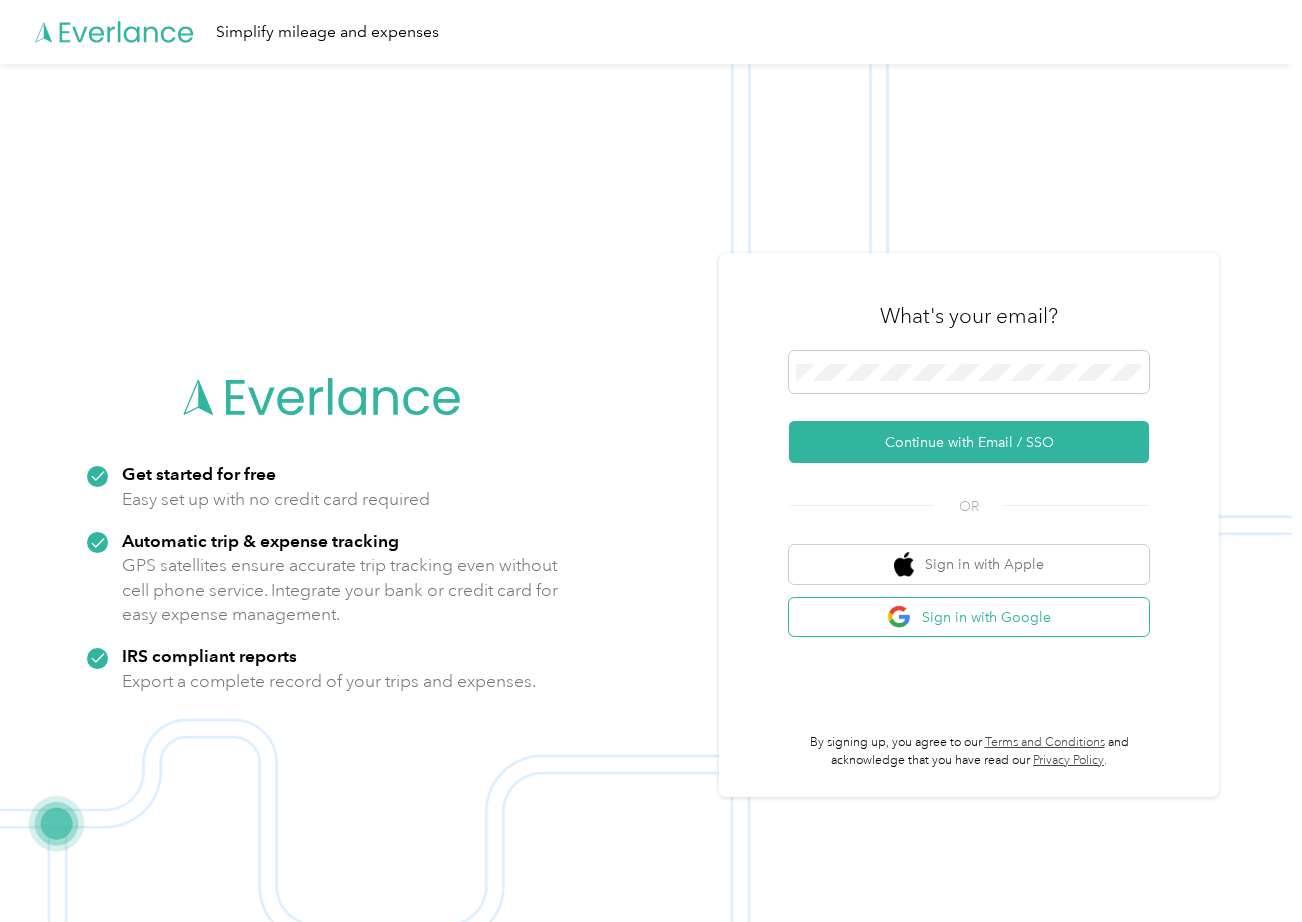 click on "Sign in with Google" at bounding box center [969, 617] 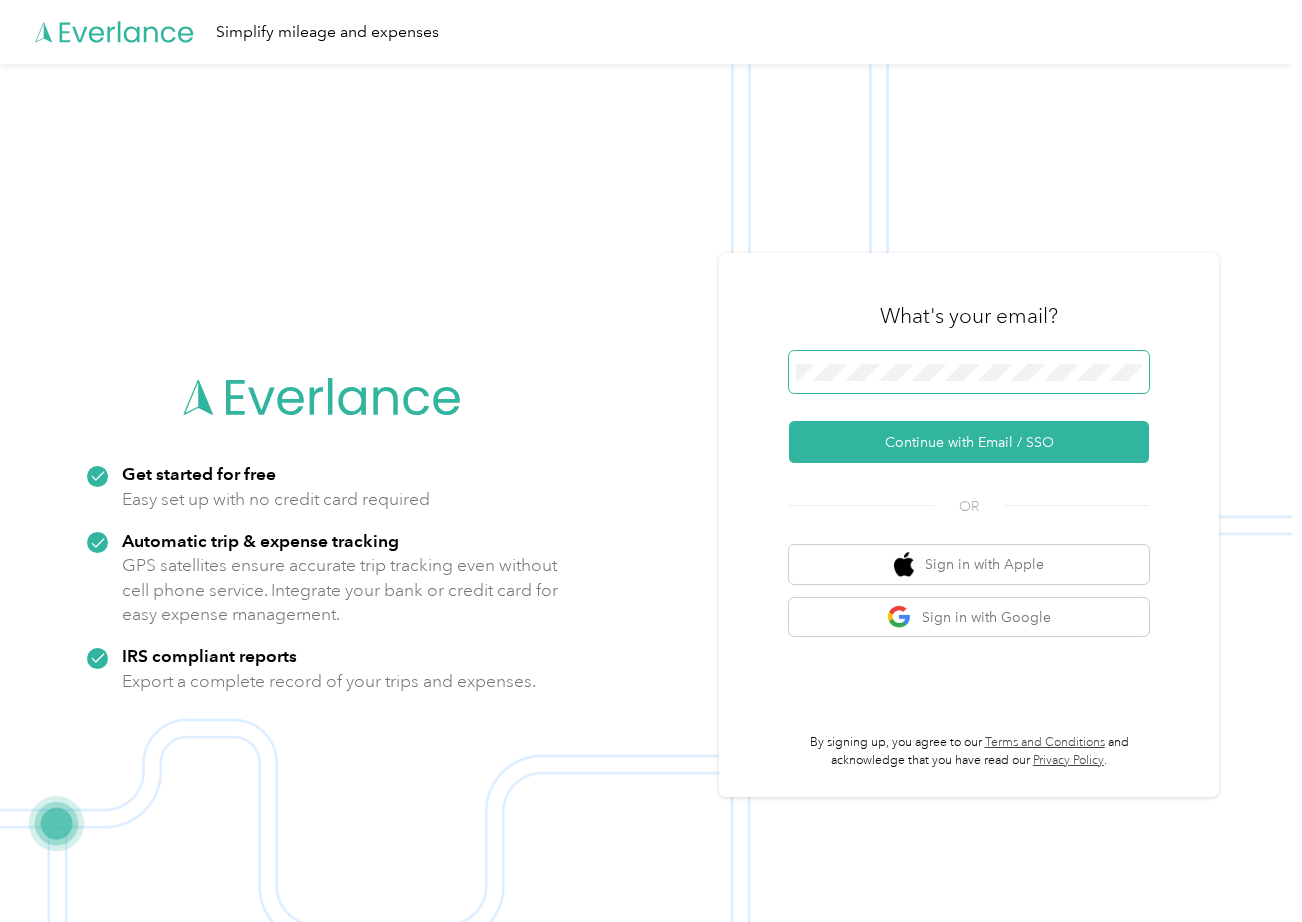 click at bounding box center (969, 372) 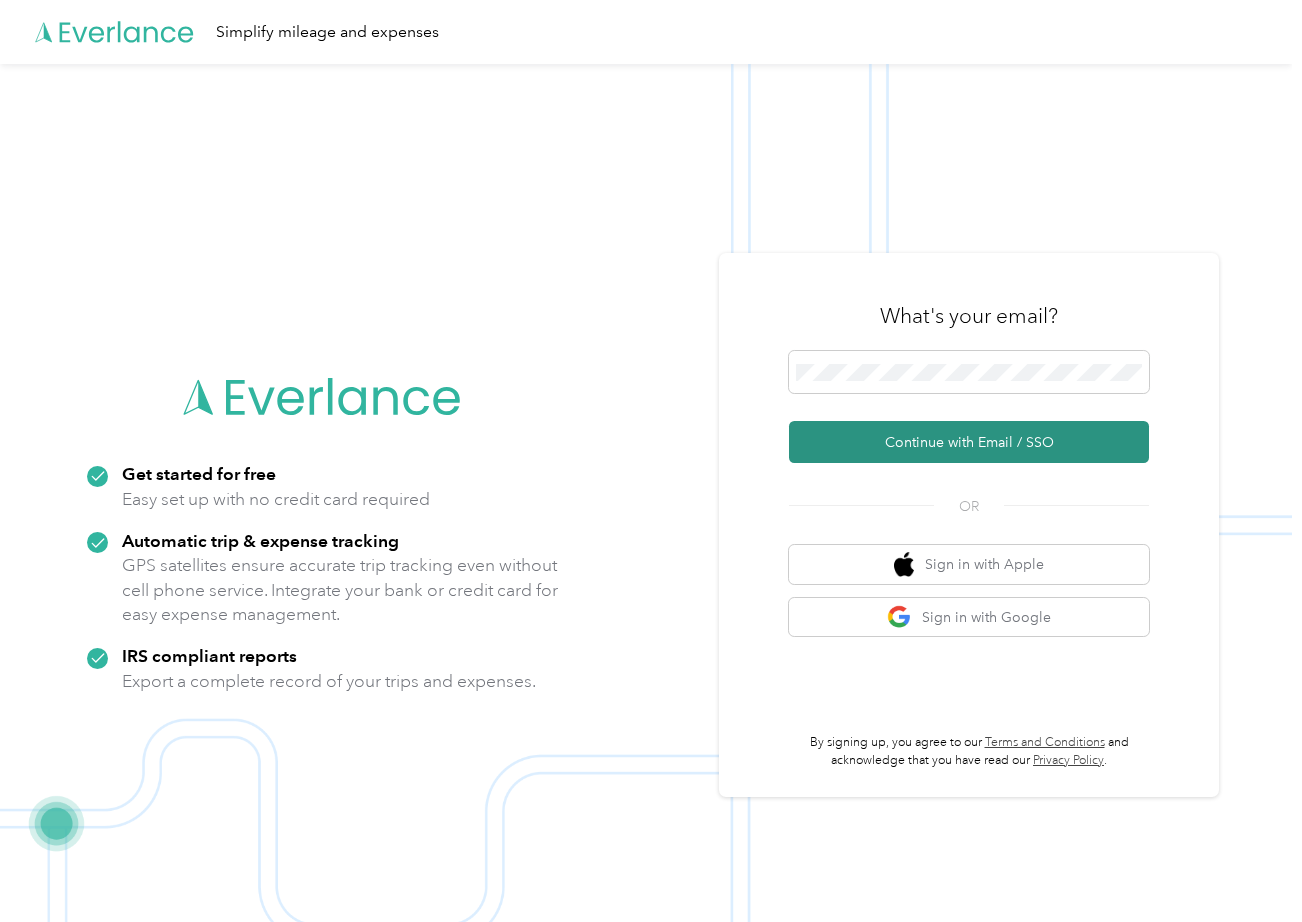 click on "Continue with Email / SSO" at bounding box center [969, 442] 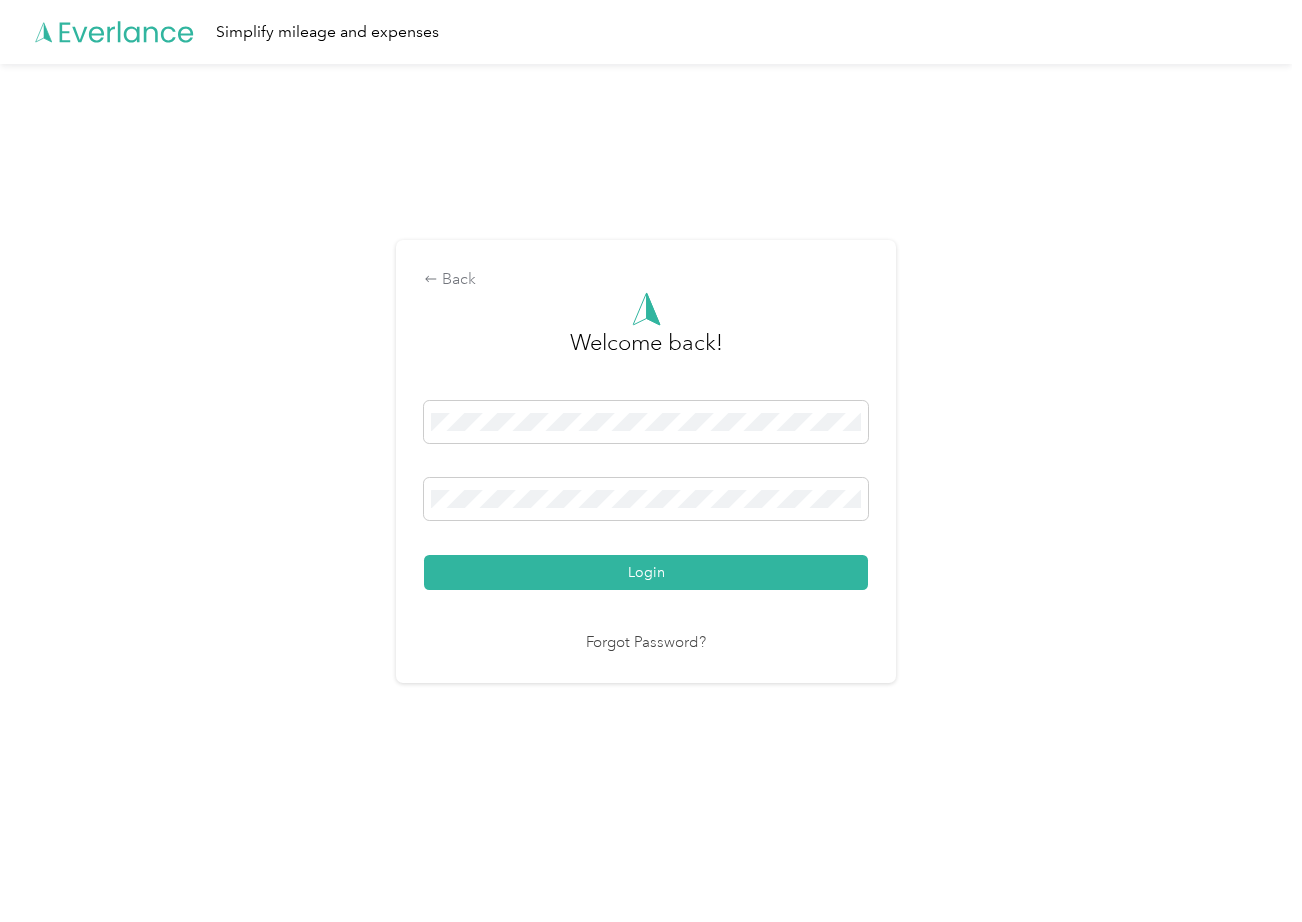 click on "Login" at bounding box center [646, 572] 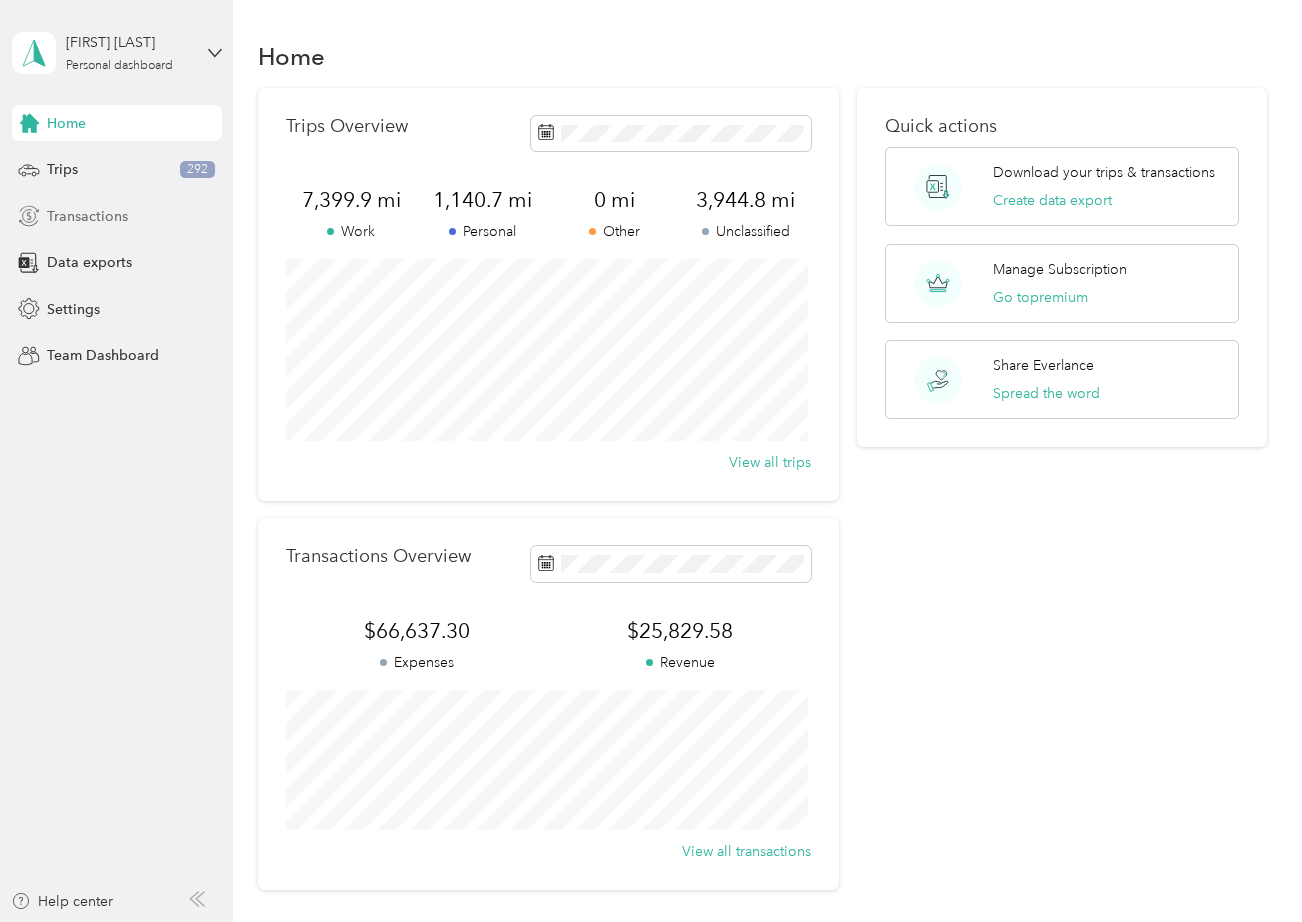 click on "Transactions" at bounding box center (87, 216) 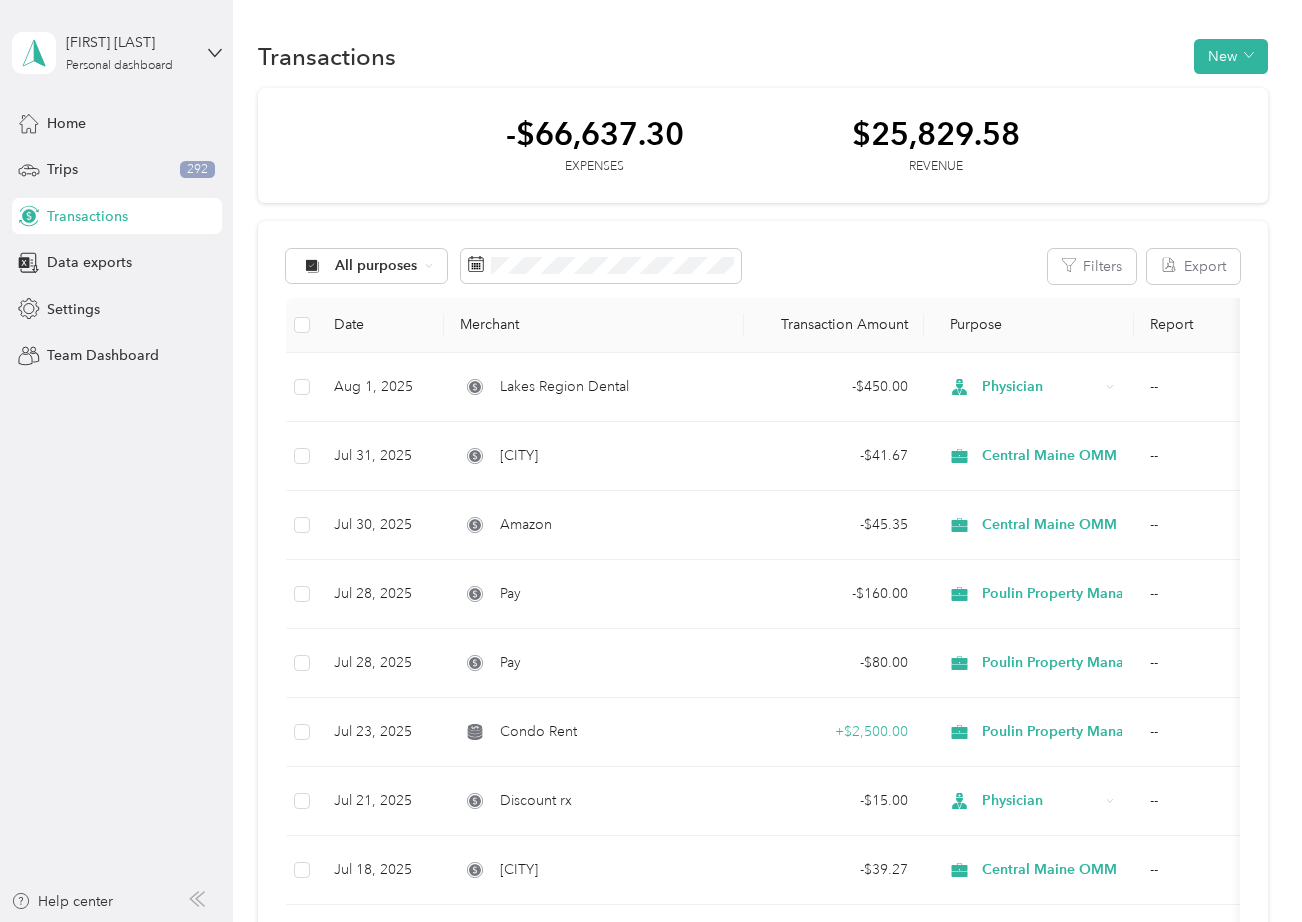 click on "[FIRST] [LAST] Personal dashboard Home Trips 292 Transactions Data exports Settings Team Dashboard   Help center" at bounding box center (116, 461) 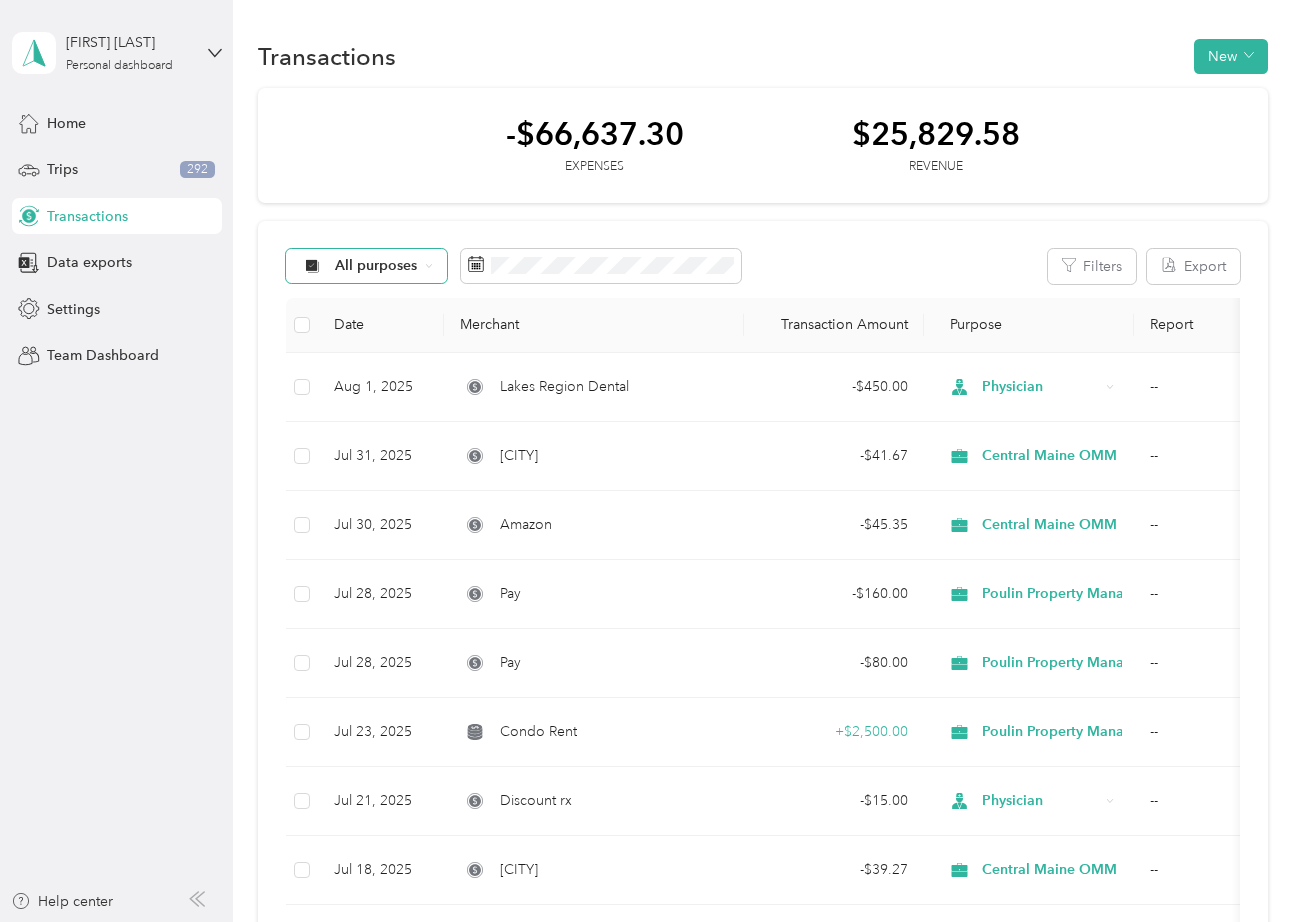 click on "All purposes" at bounding box center (376, 266) 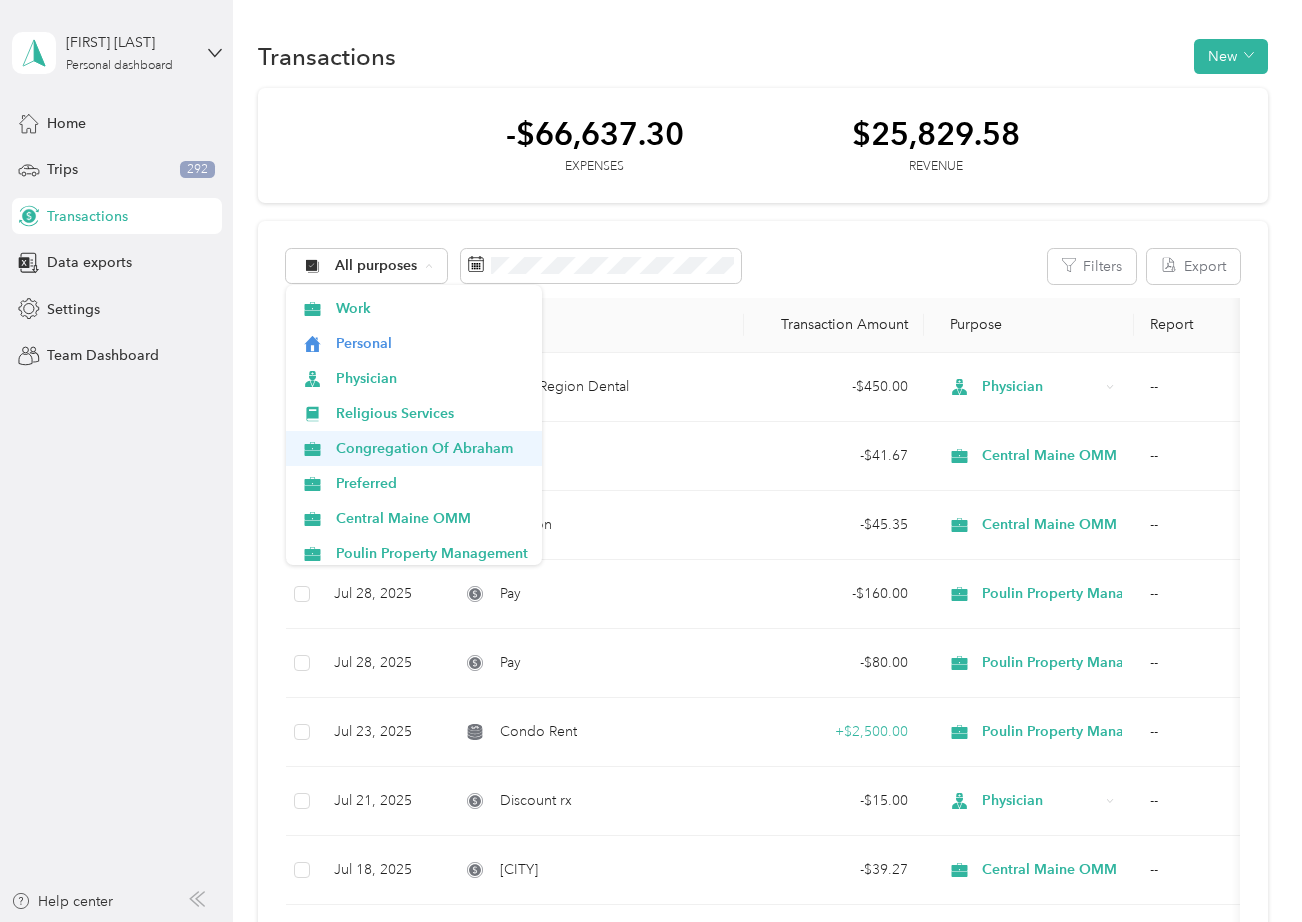scroll, scrollTop: 100, scrollLeft: 0, axis: vertical 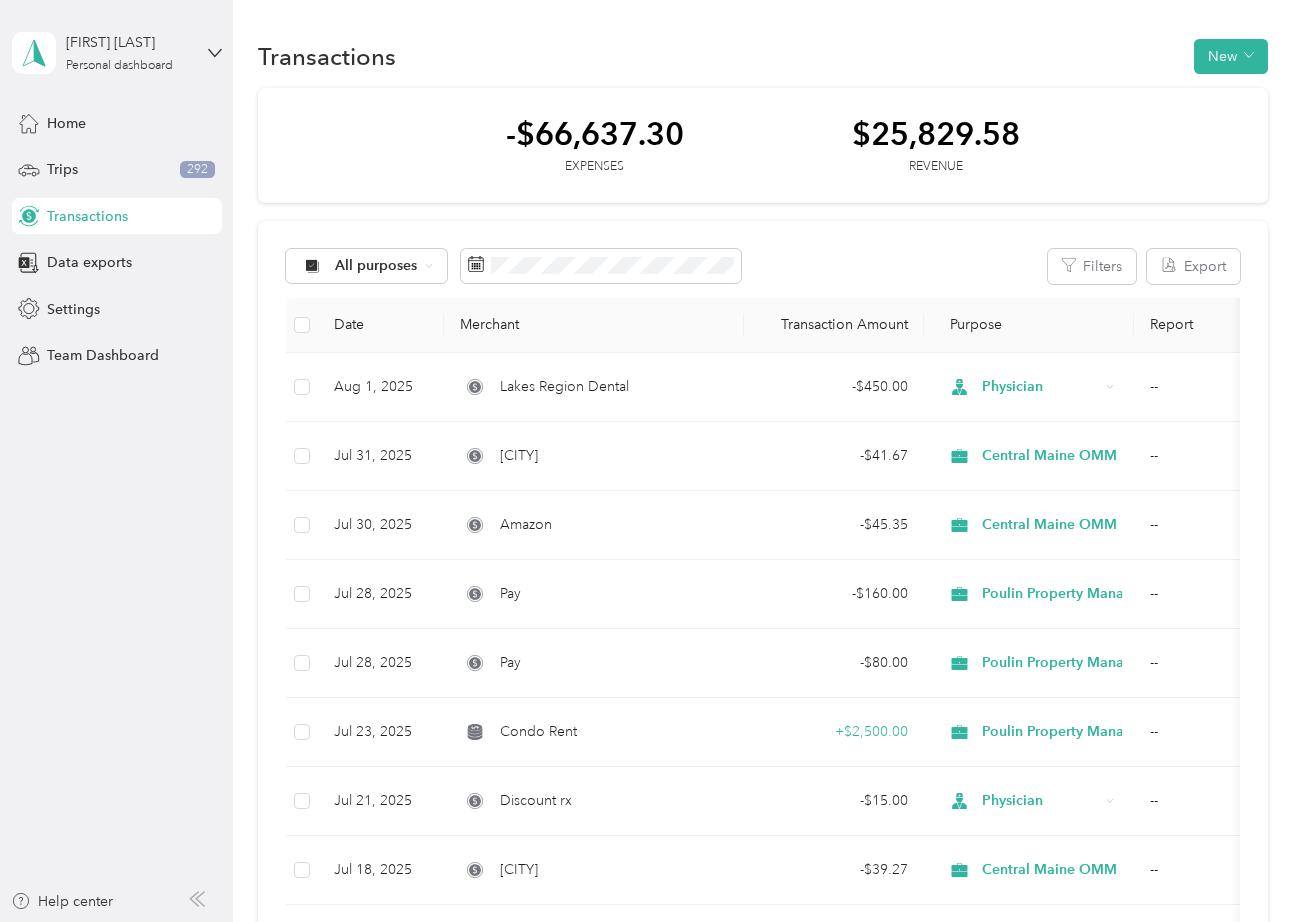 click on "Central Maine OMM" at bounding box center [432, 480] 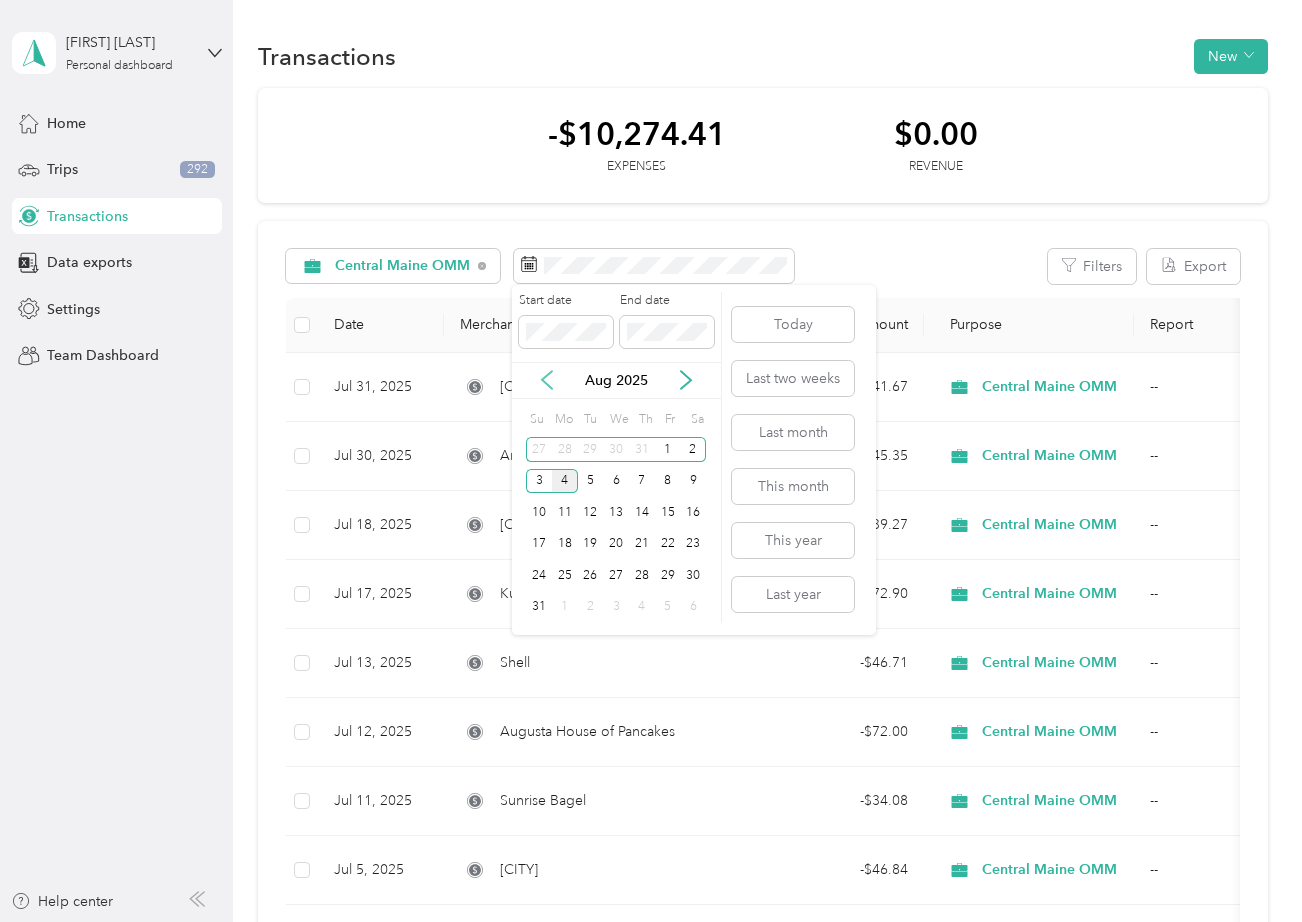 click 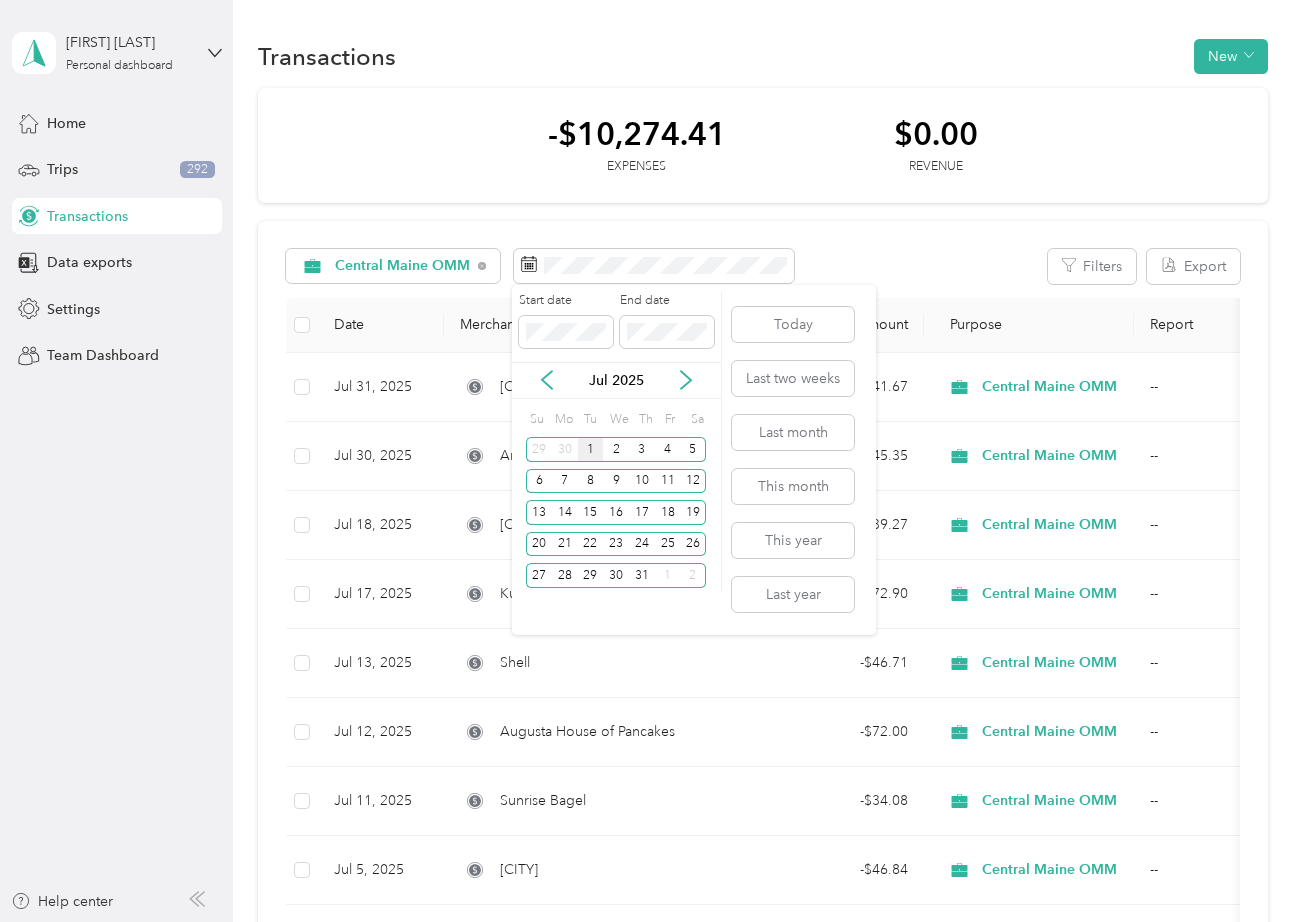 click on "1" at bounding box center [591, 449] 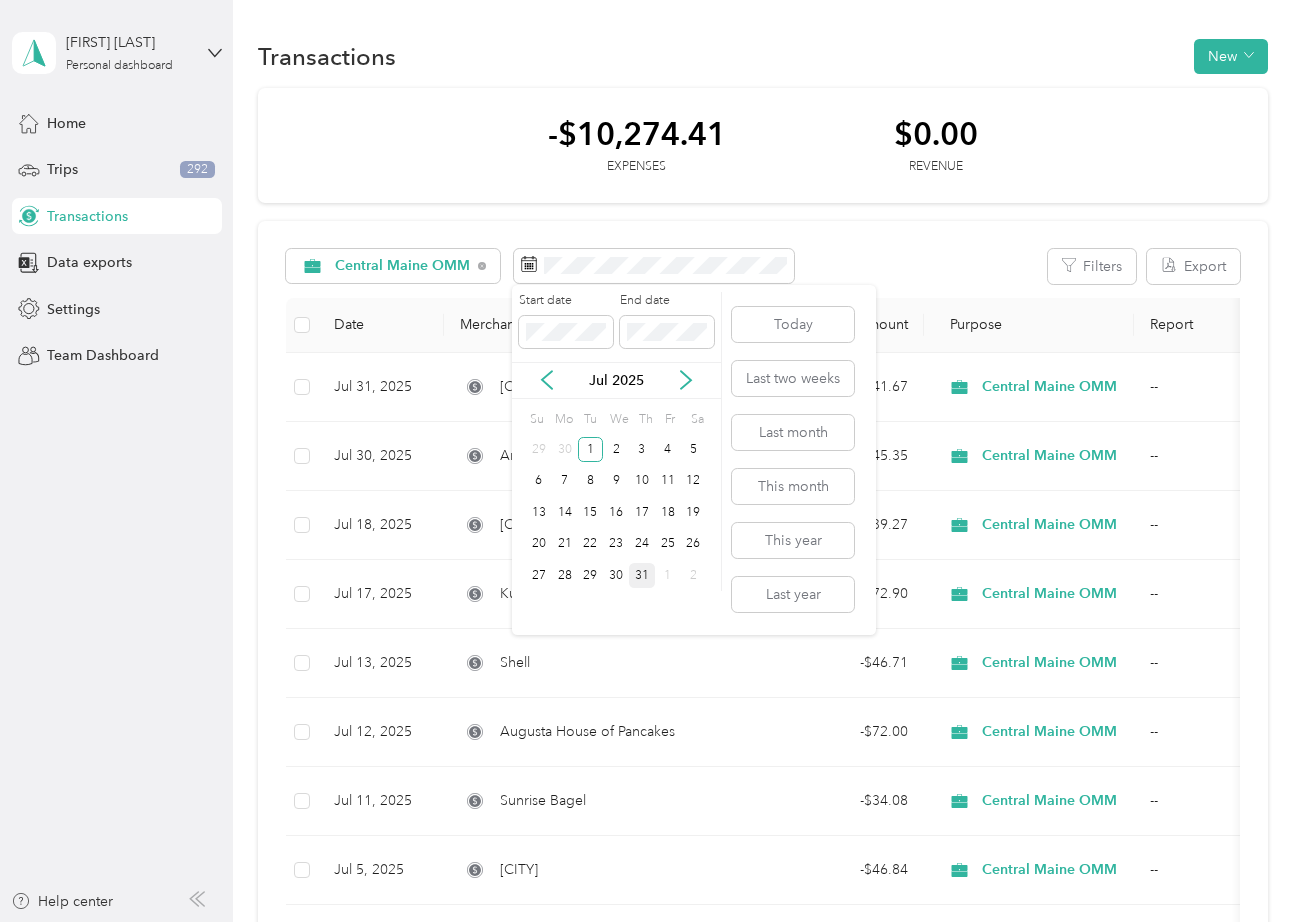 click on "31" at bounding box center [642, 575] 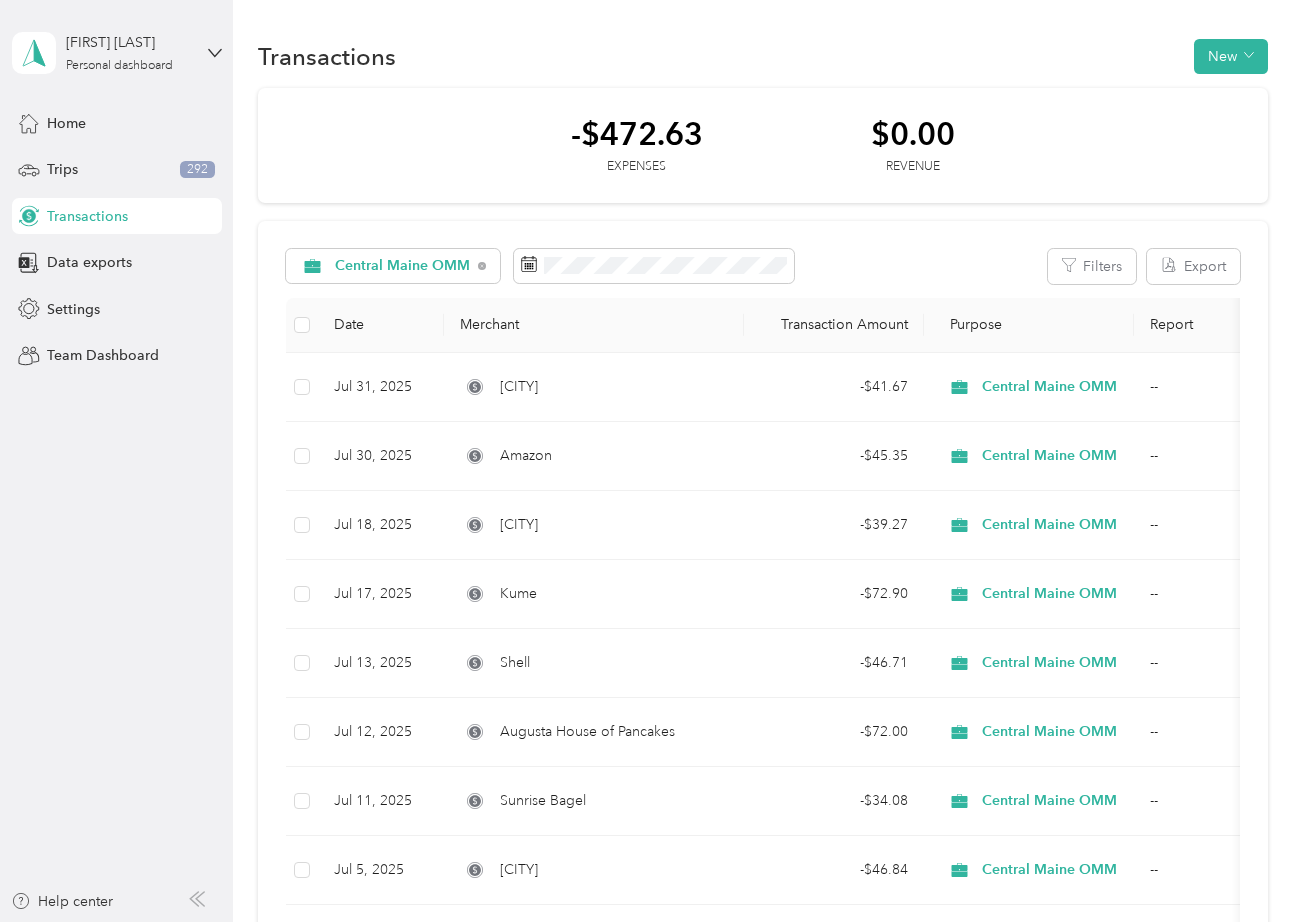 scroll, scrollTop: 400, scrollLeft: 0, axis: vertical 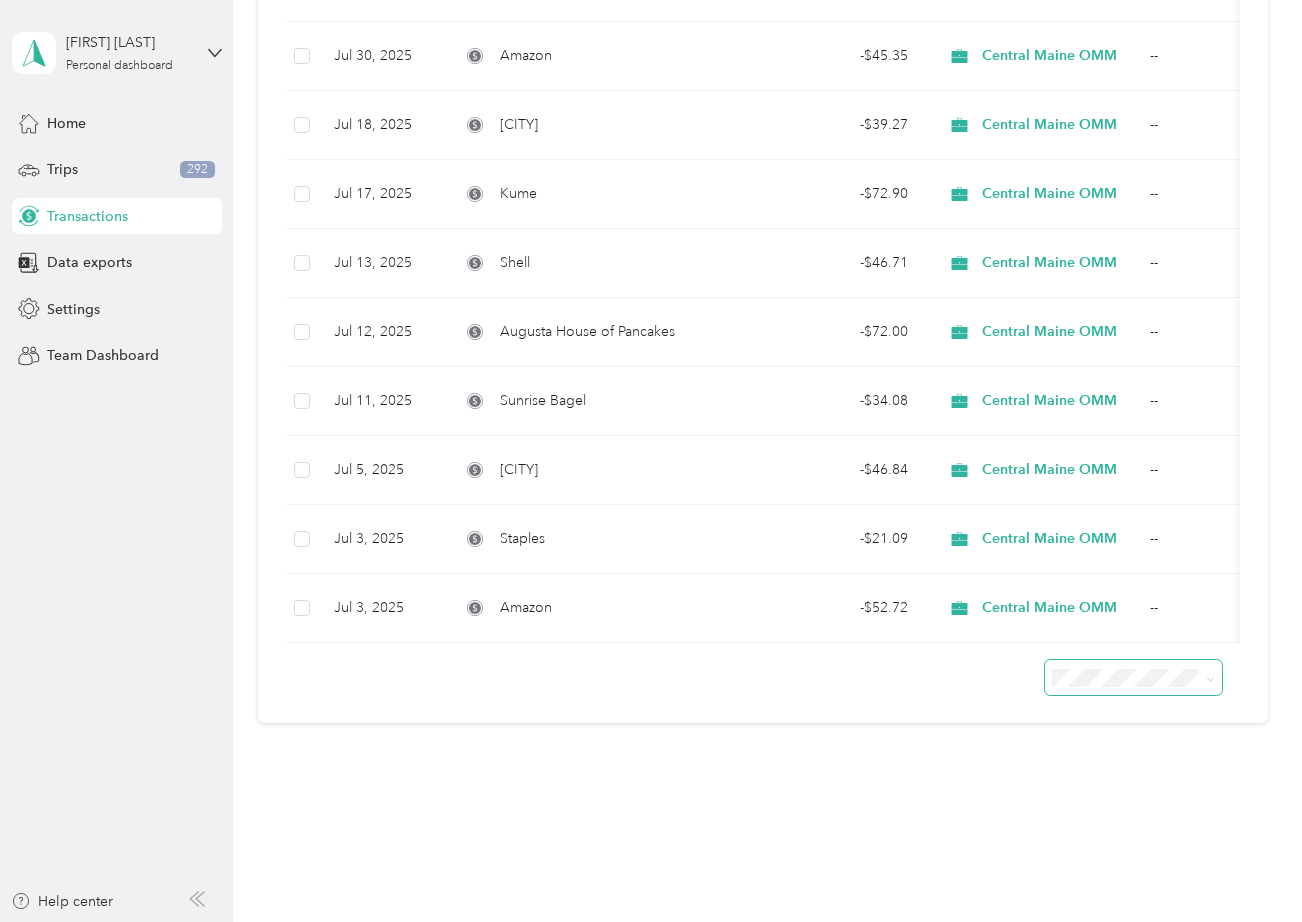 click 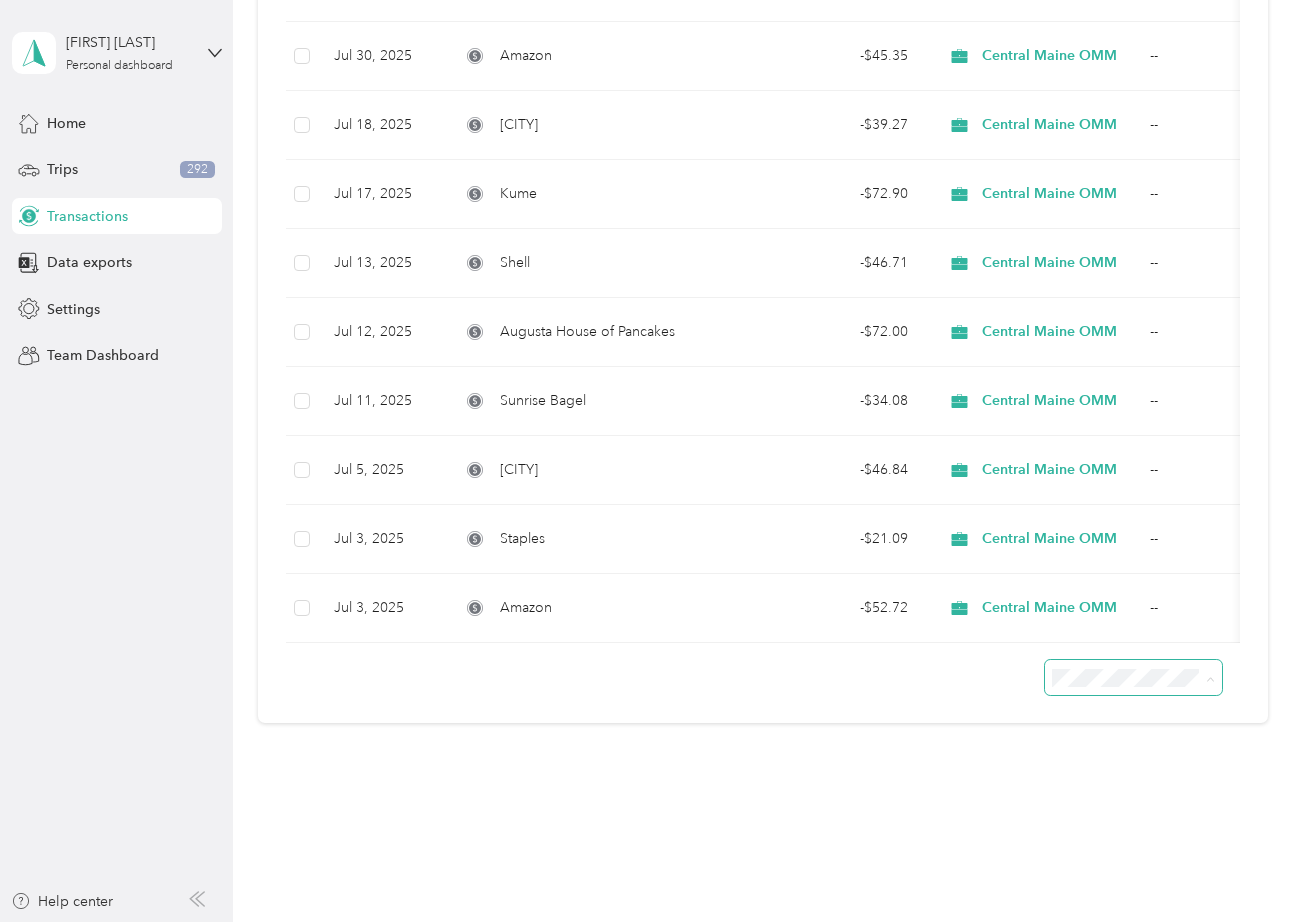 click on "50 per load" at bounding box center [1091, 764] 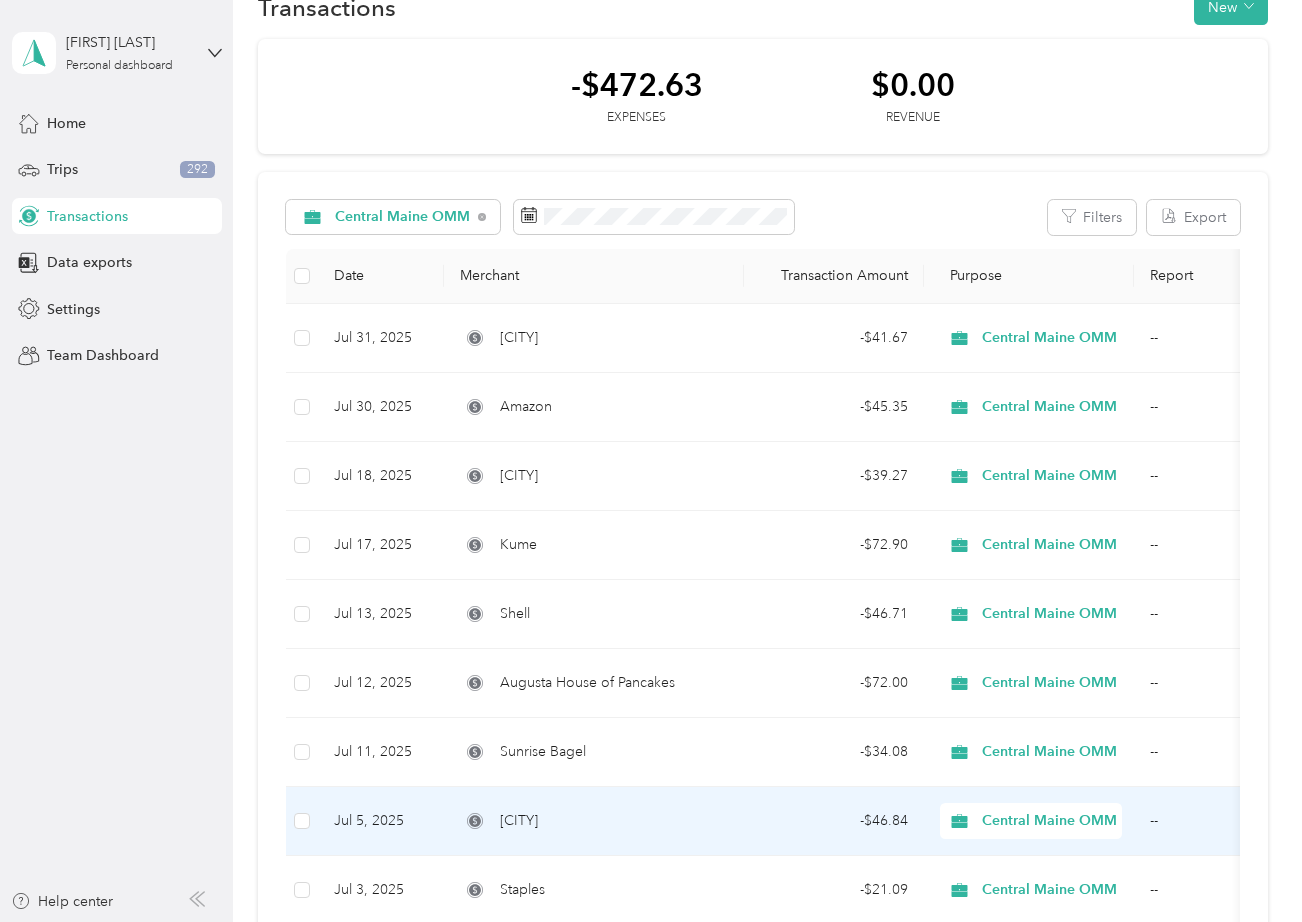 scroll, scrollTop: 0, scrollLeft: 0, axis: both 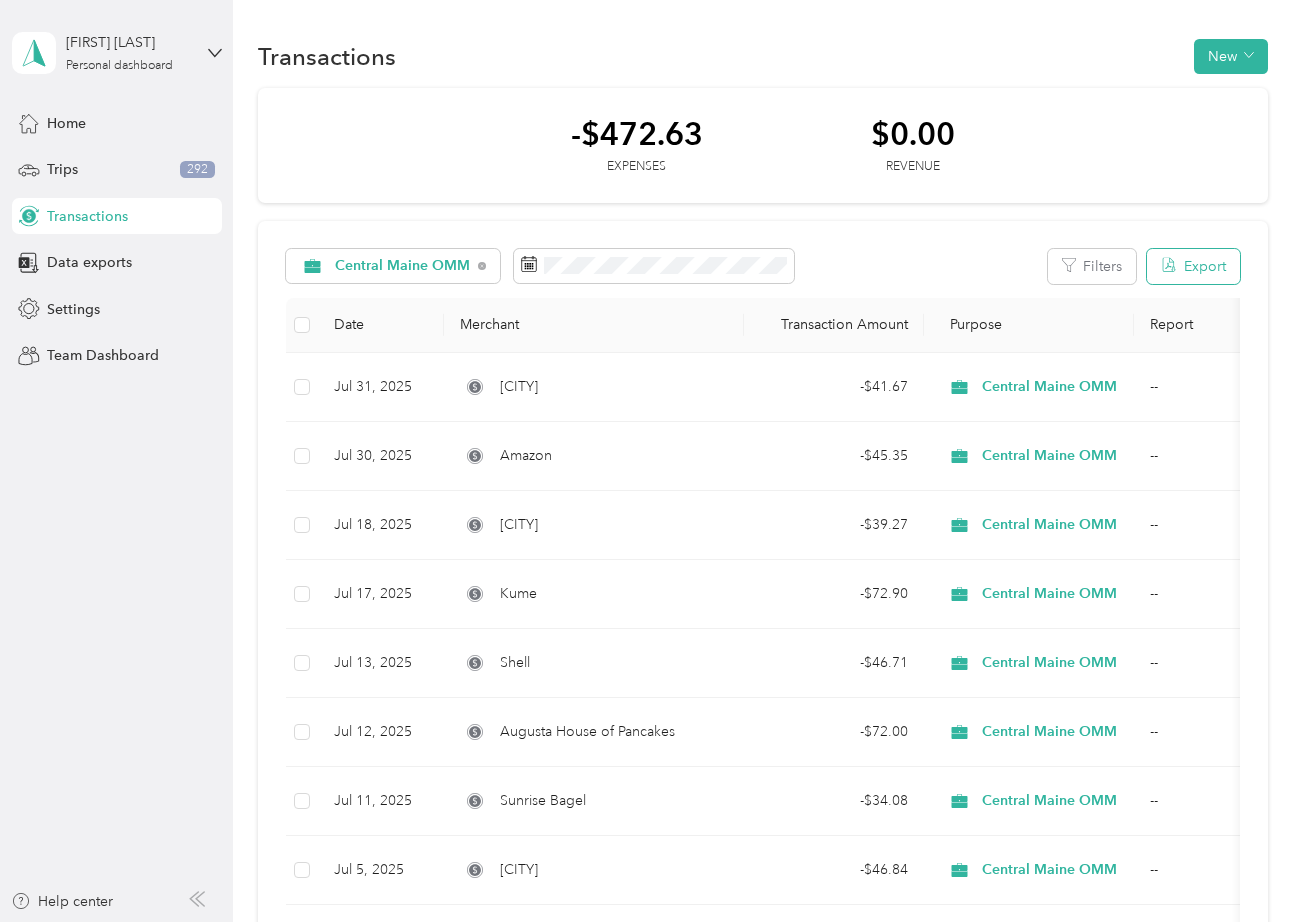 click on "Export" at bounding box center (1193, 266) 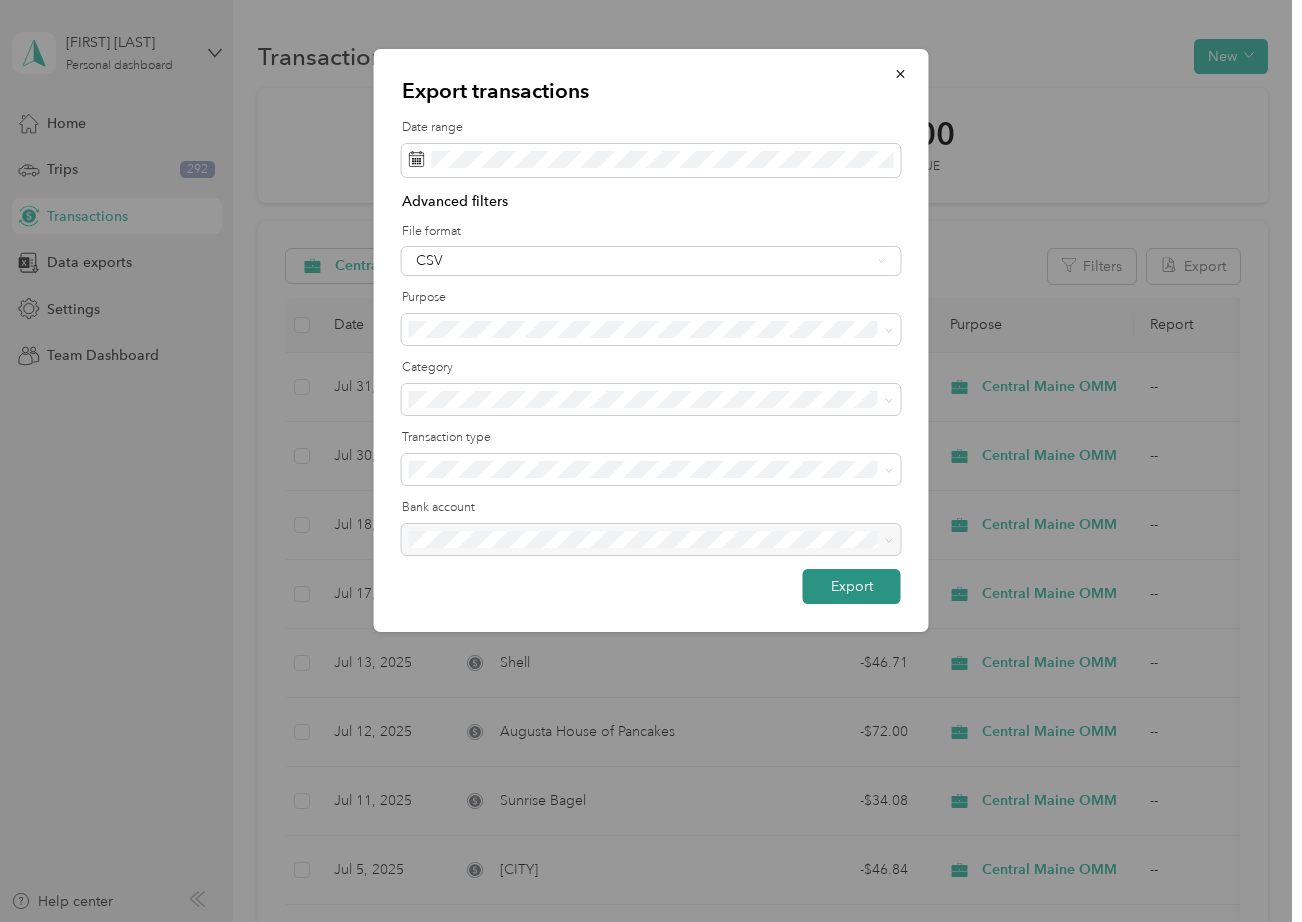 click on "Export" at bounding box center [852, 586] 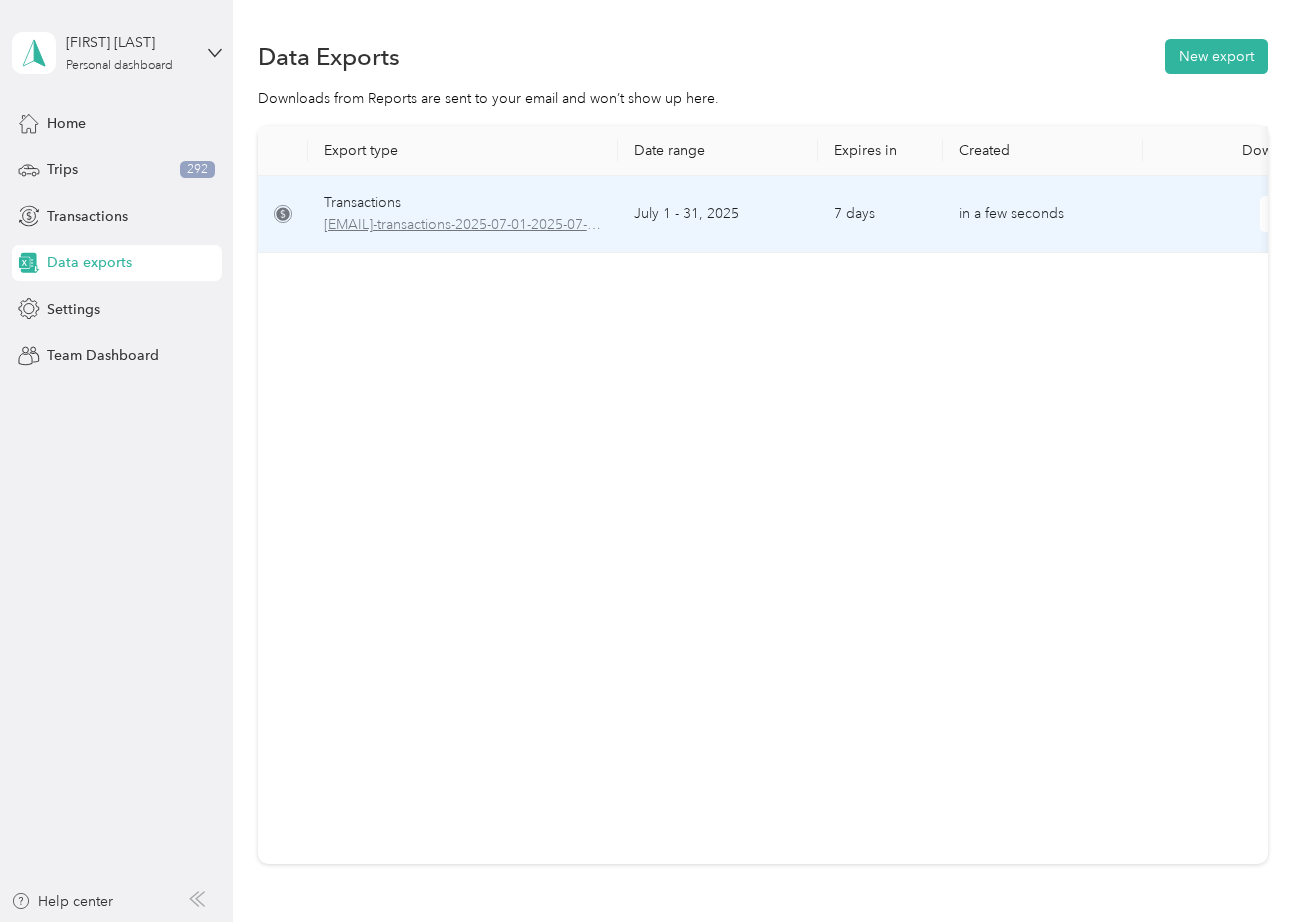 click on "[EMAIL]-transactions-2025-07-01-2025-07-31.csv" at bounding box center (463, 225) 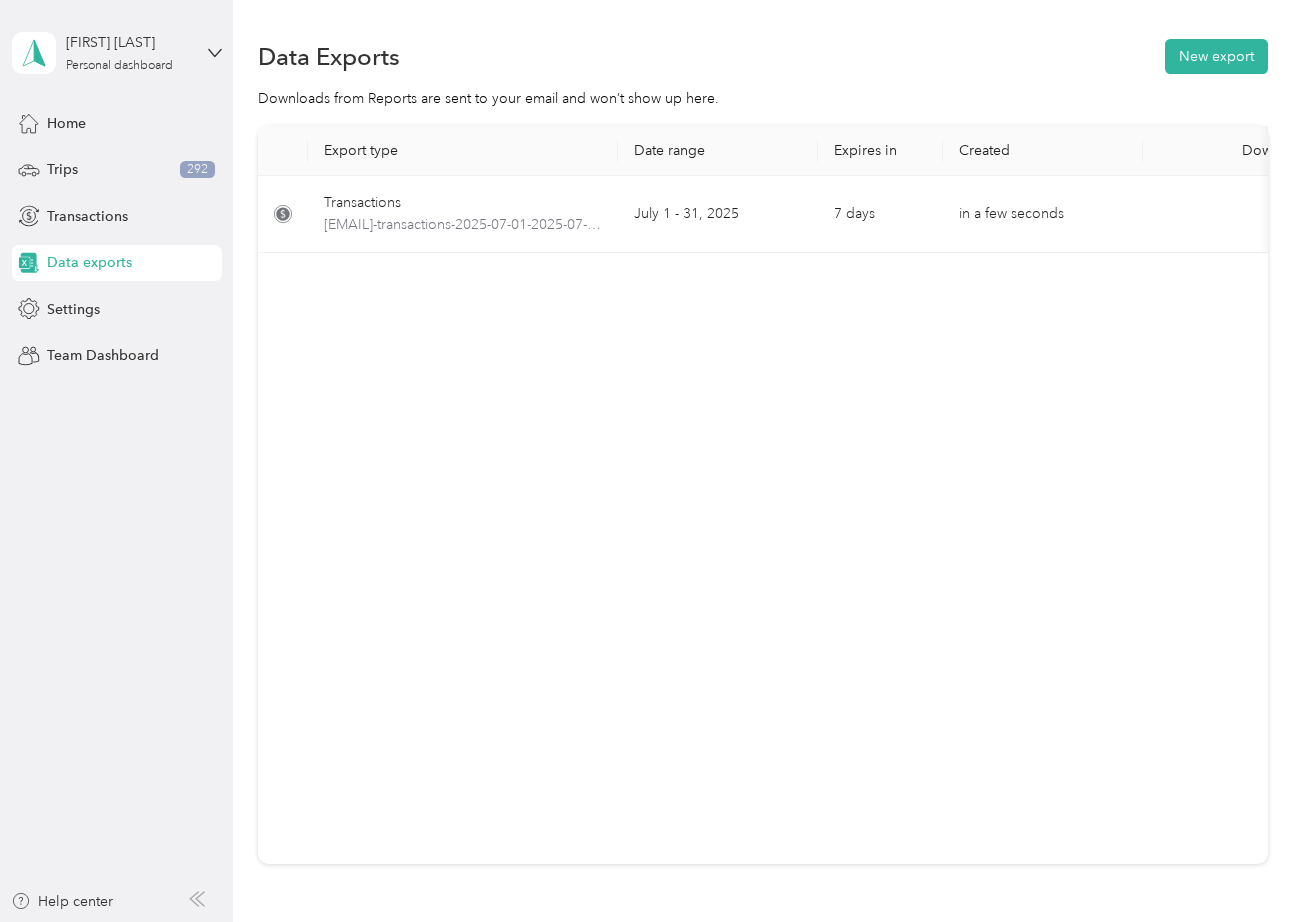 scroll, scrollTop: 0, scrollLeft: 80, axis: horizontal 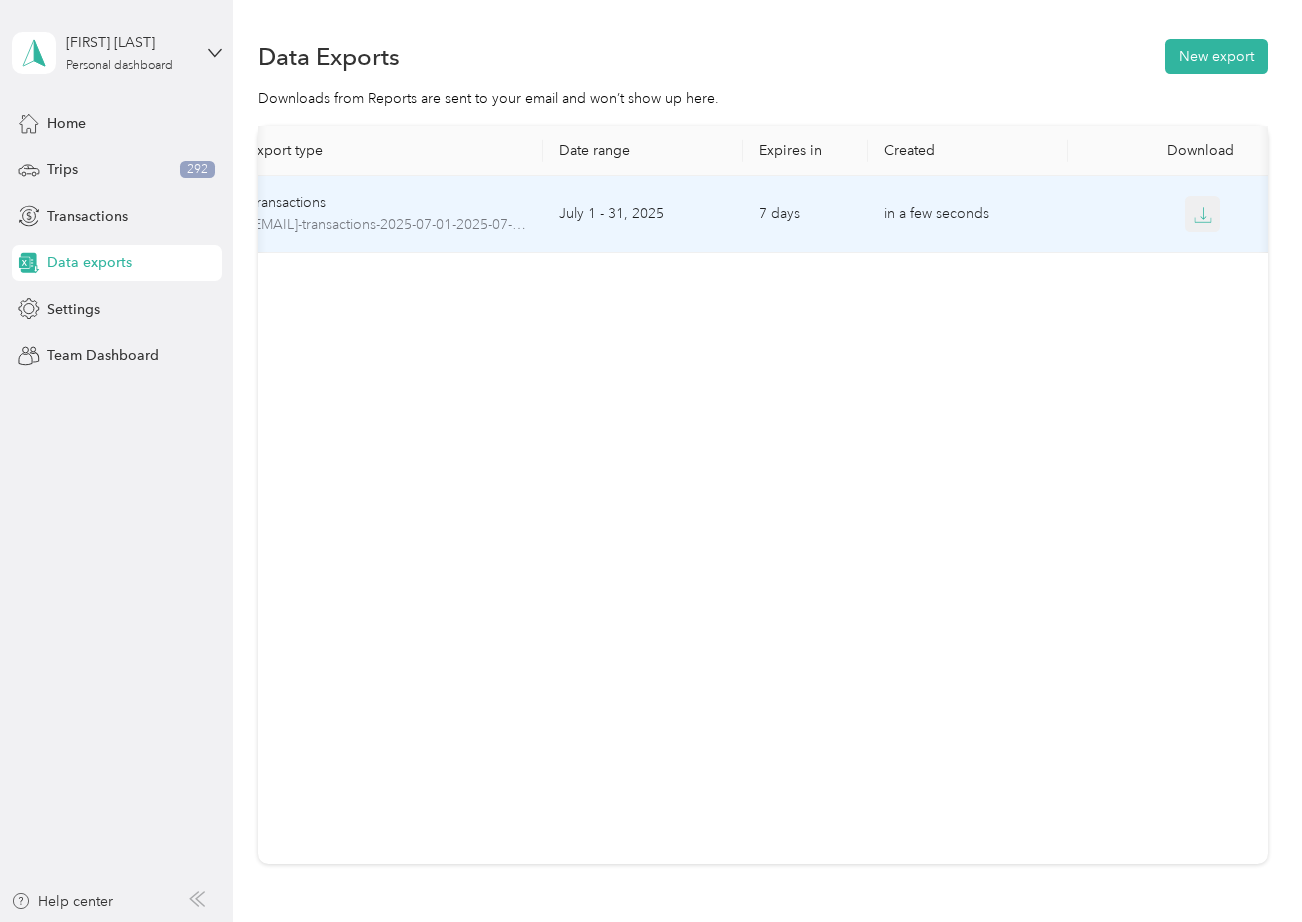 click 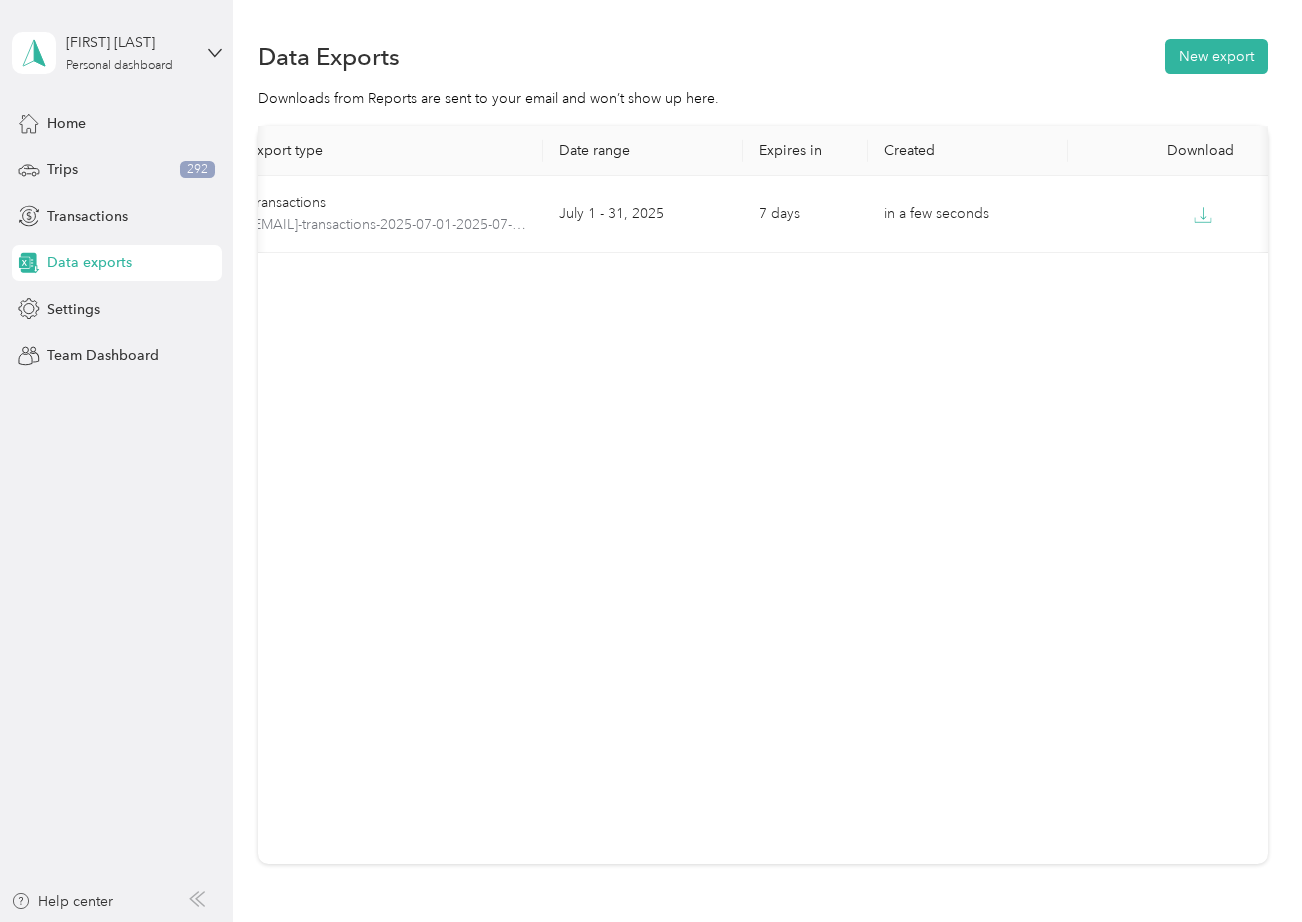 click on "[FIRST] [LAST] Personal dashboard Home Trips 292 Transactions Data exports Settings Team Dashboard   Help center" at bounding box center [116, 461] 